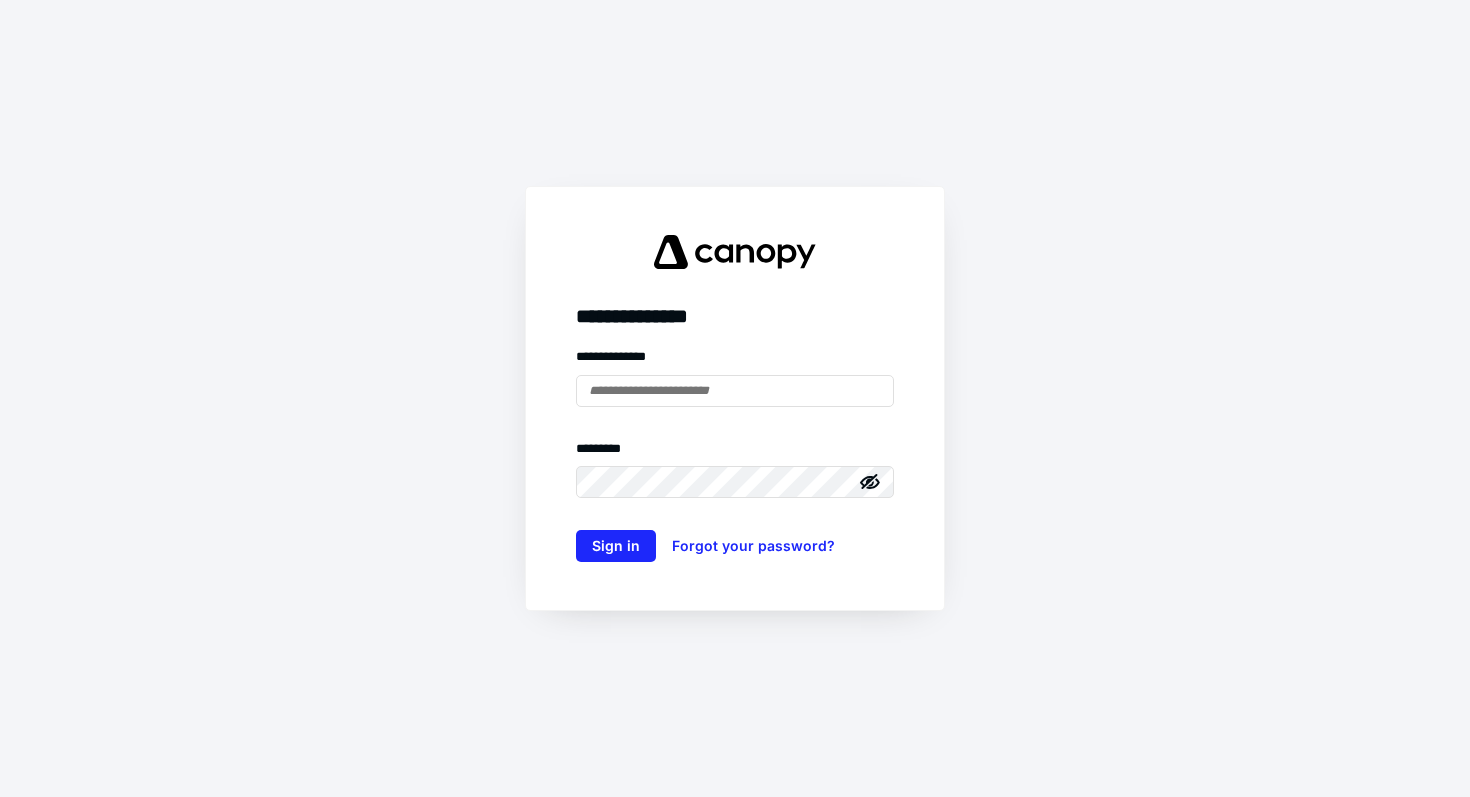 scroll, scrollTop: 0, scrollLeft: 0, axis: both 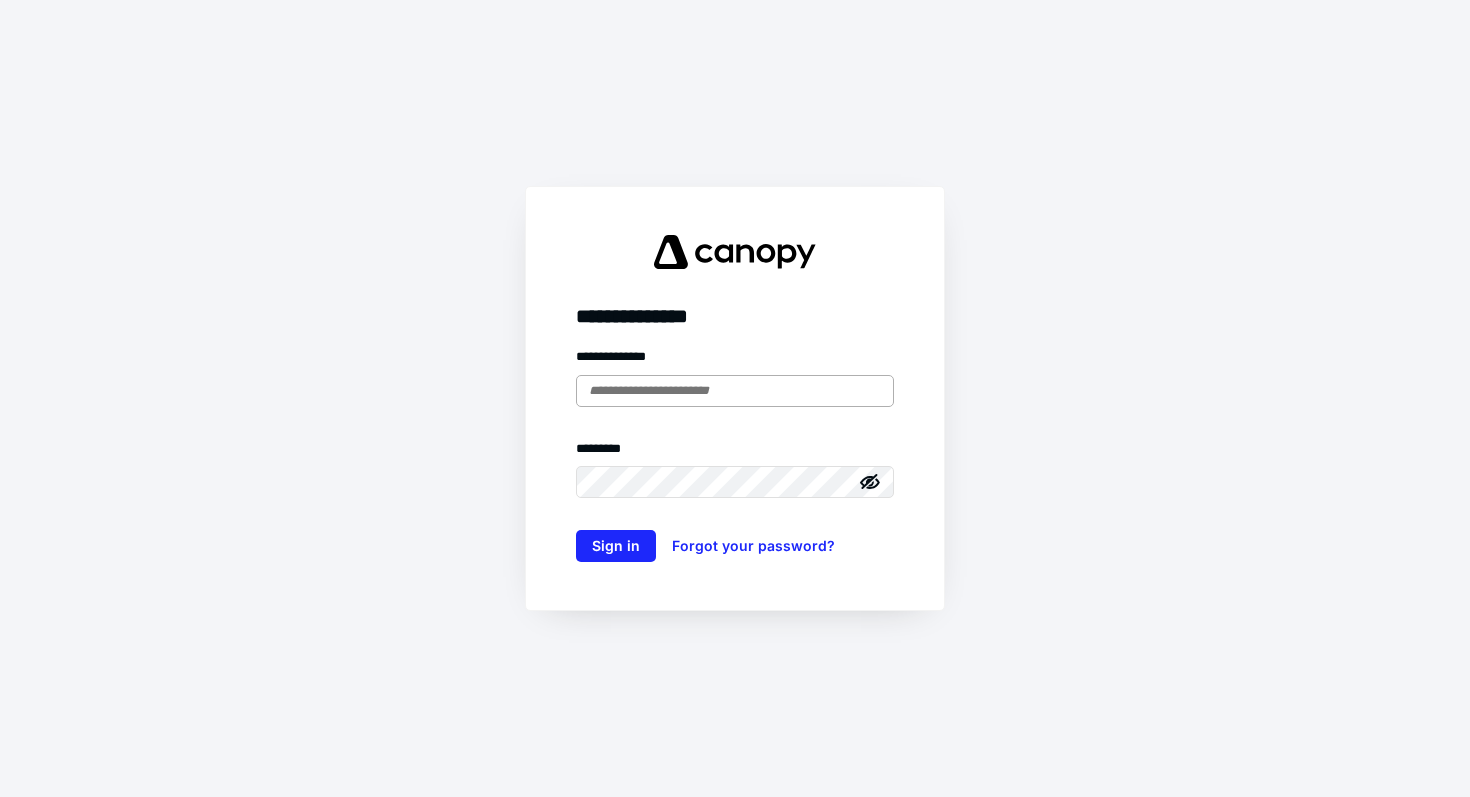 click at bounding box center (735, 391) 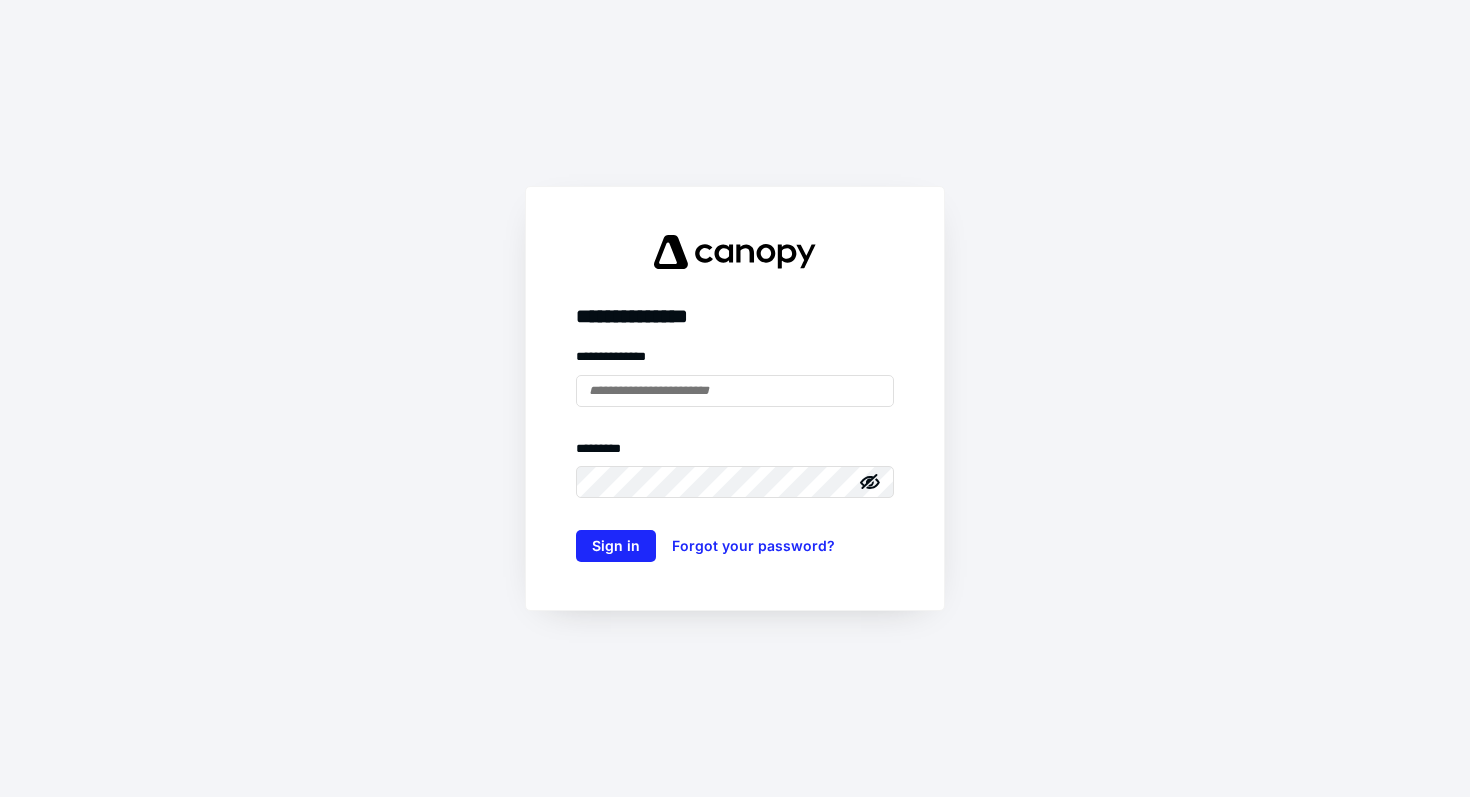 type on "**********" 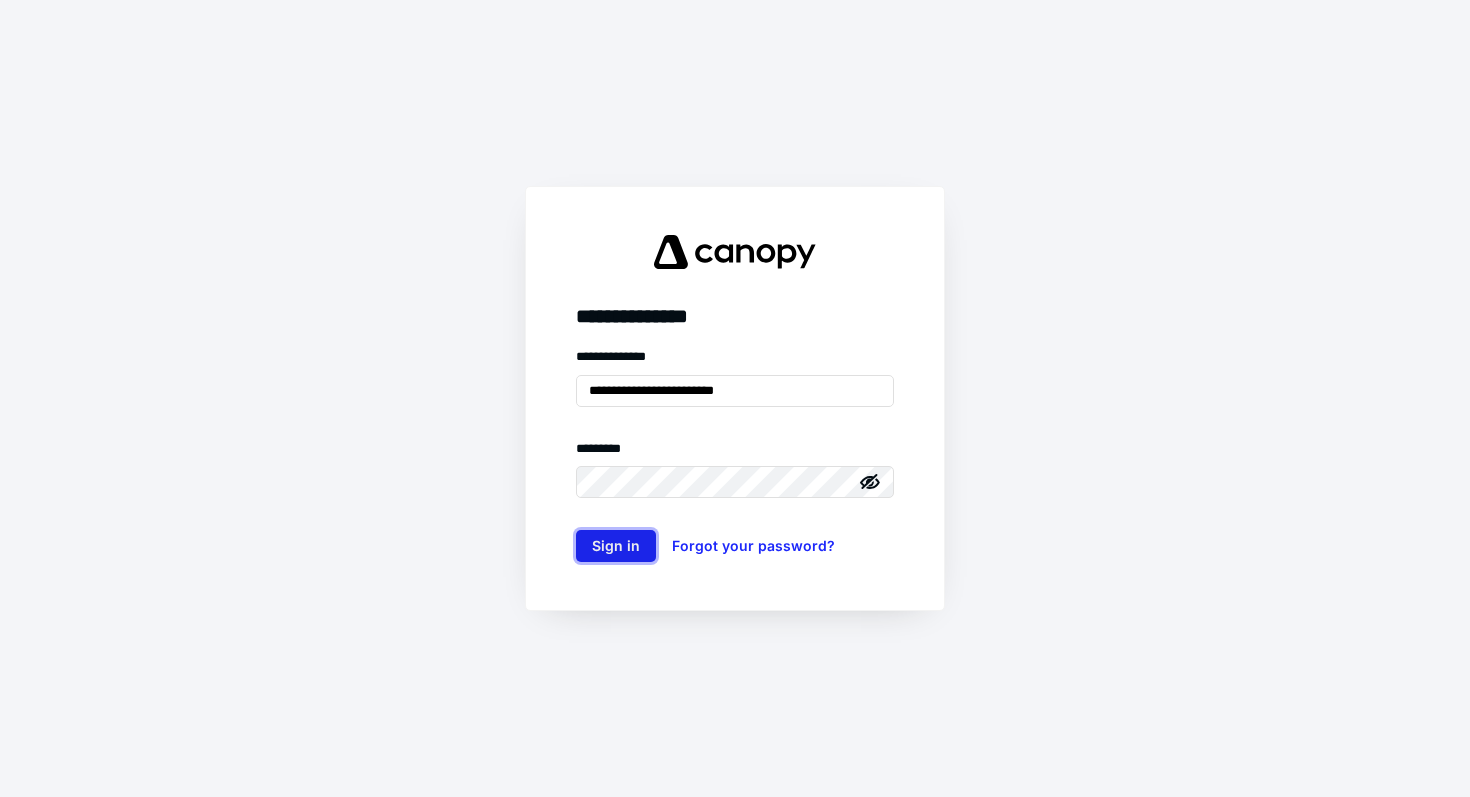 click on "Sign in" at bounding box center (616, 546) 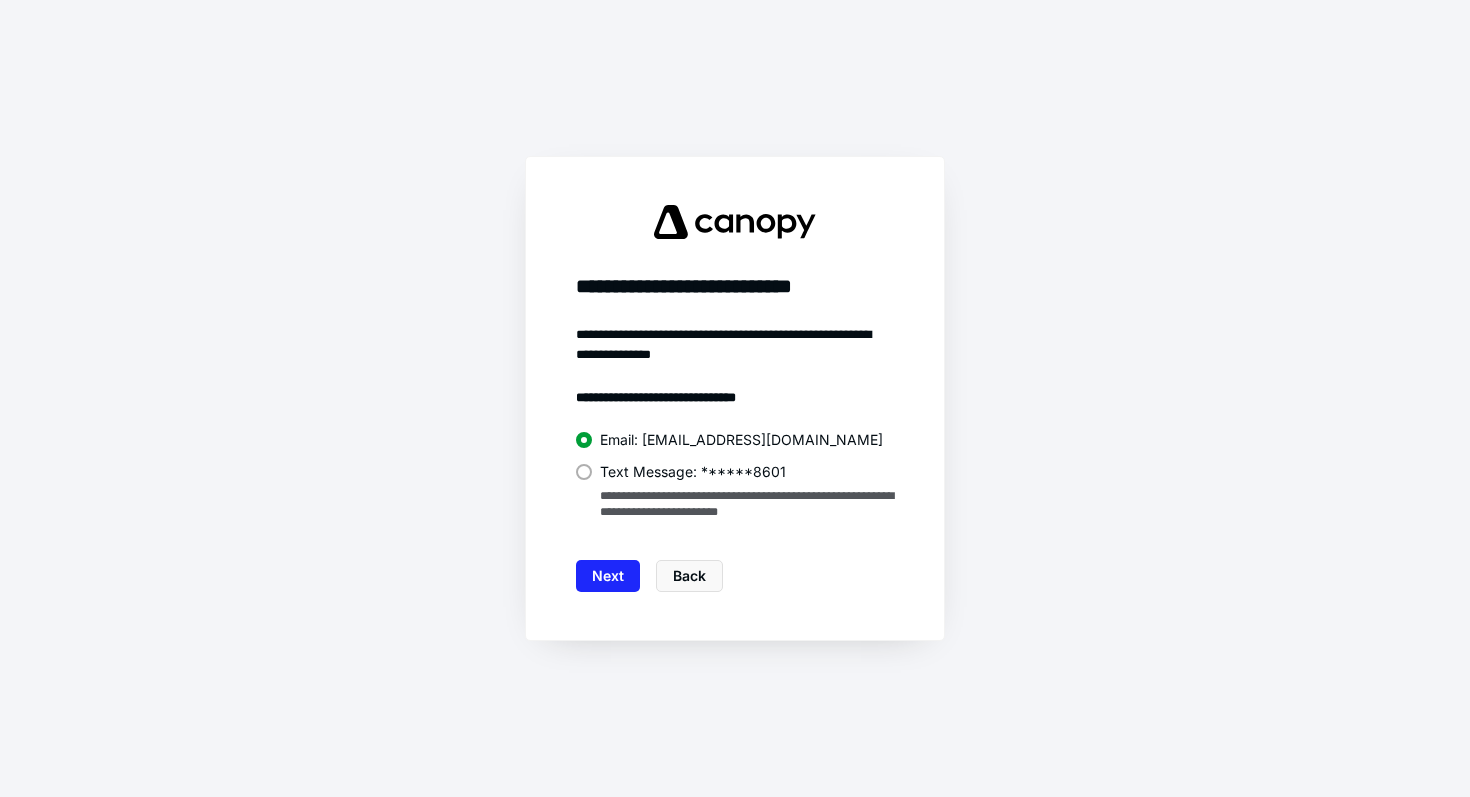 click on "Text Message: ******8601" at bounding box center (735, 470) 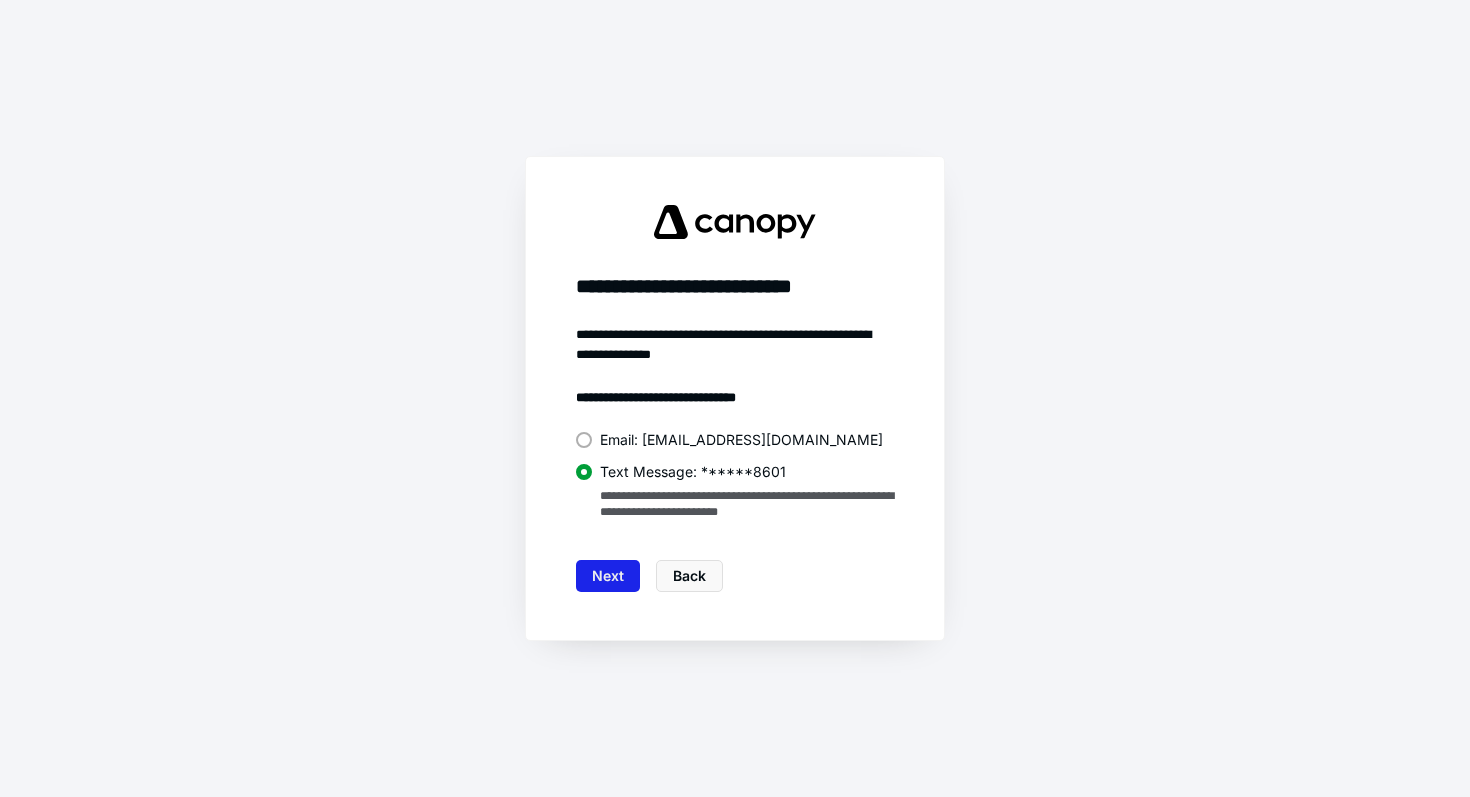 click on "Next" at bounding box center (608, 576) 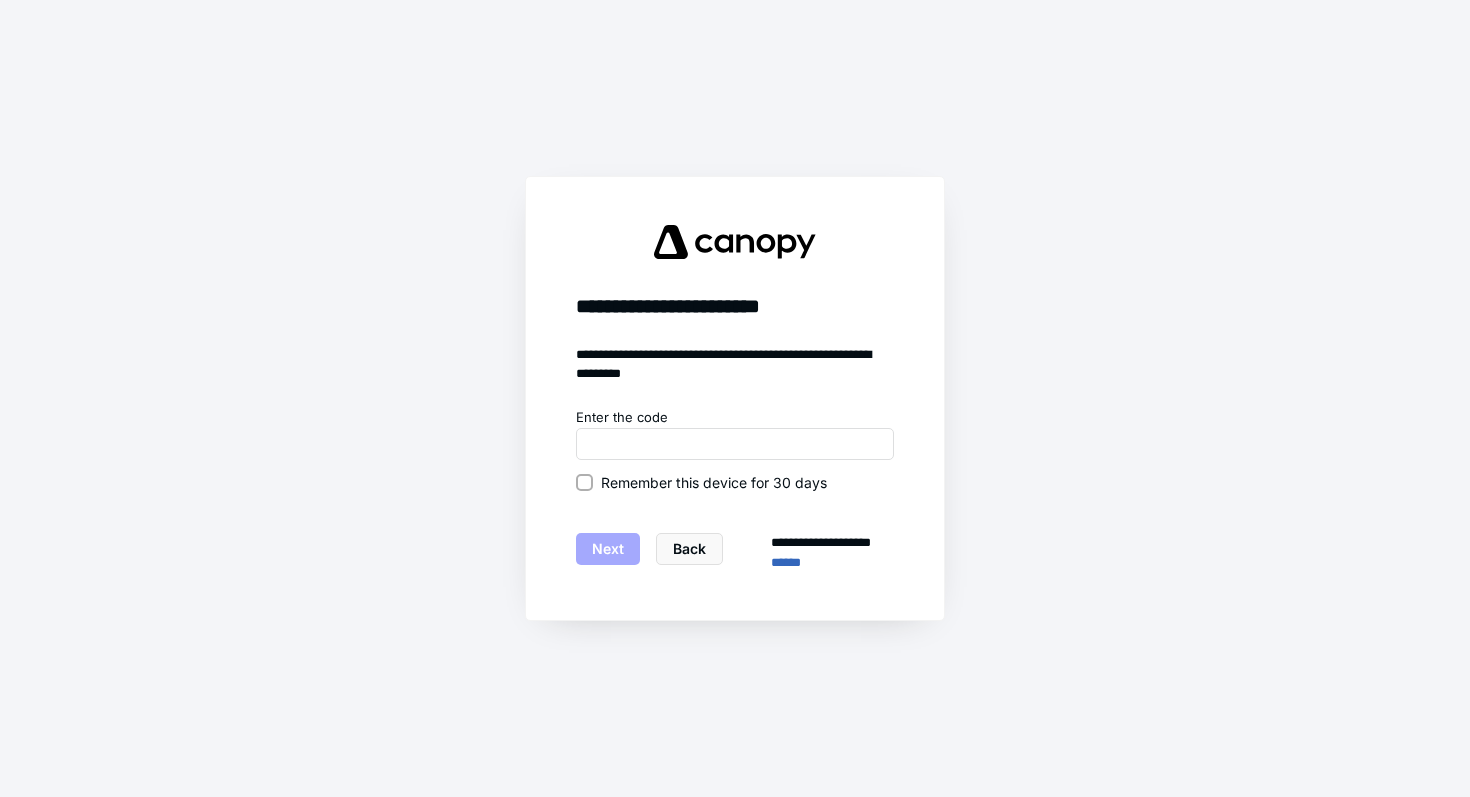 click on "Enter the code" at bounding box center (735, 418) 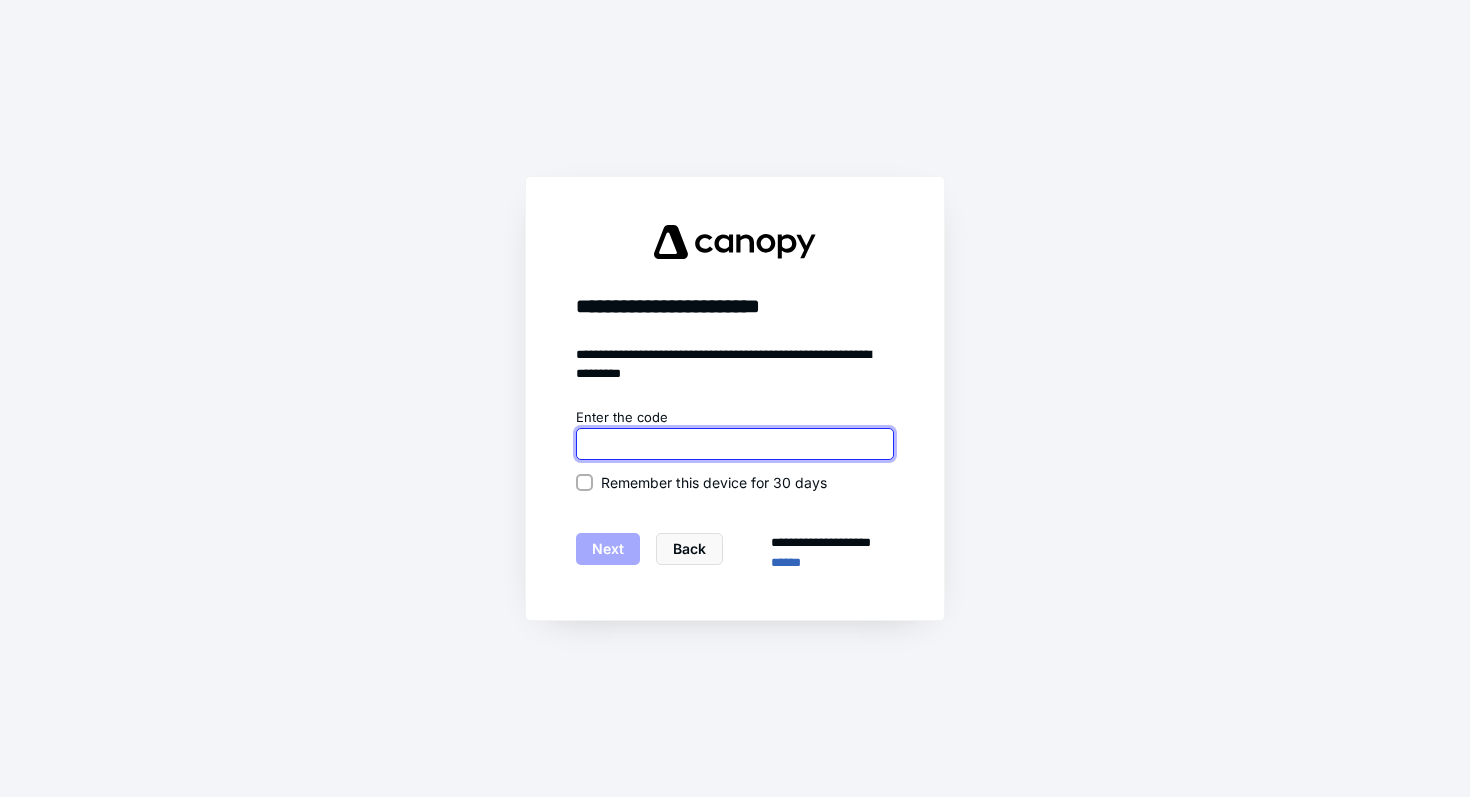 click at bounding box center [735, 444] 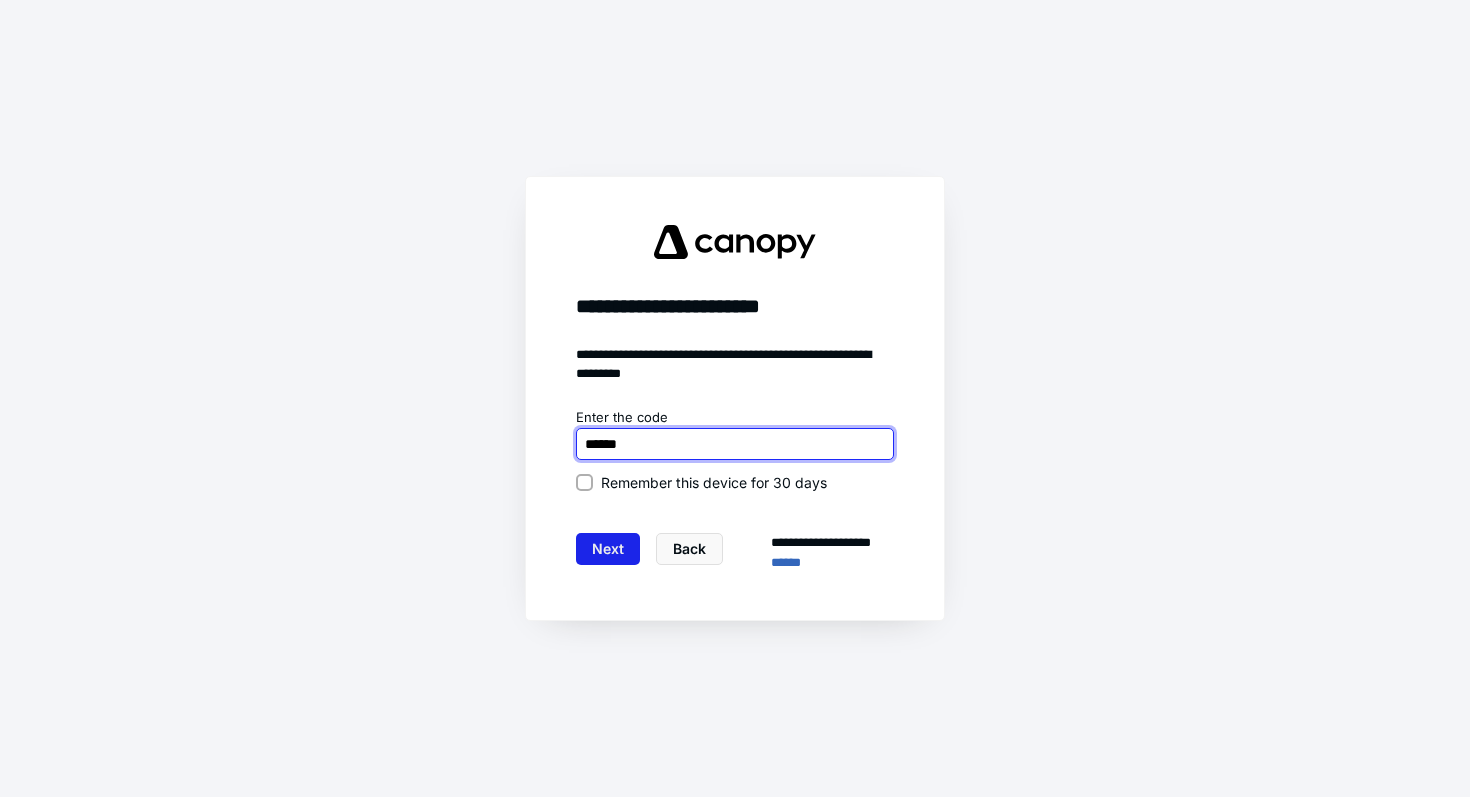 type on "******" 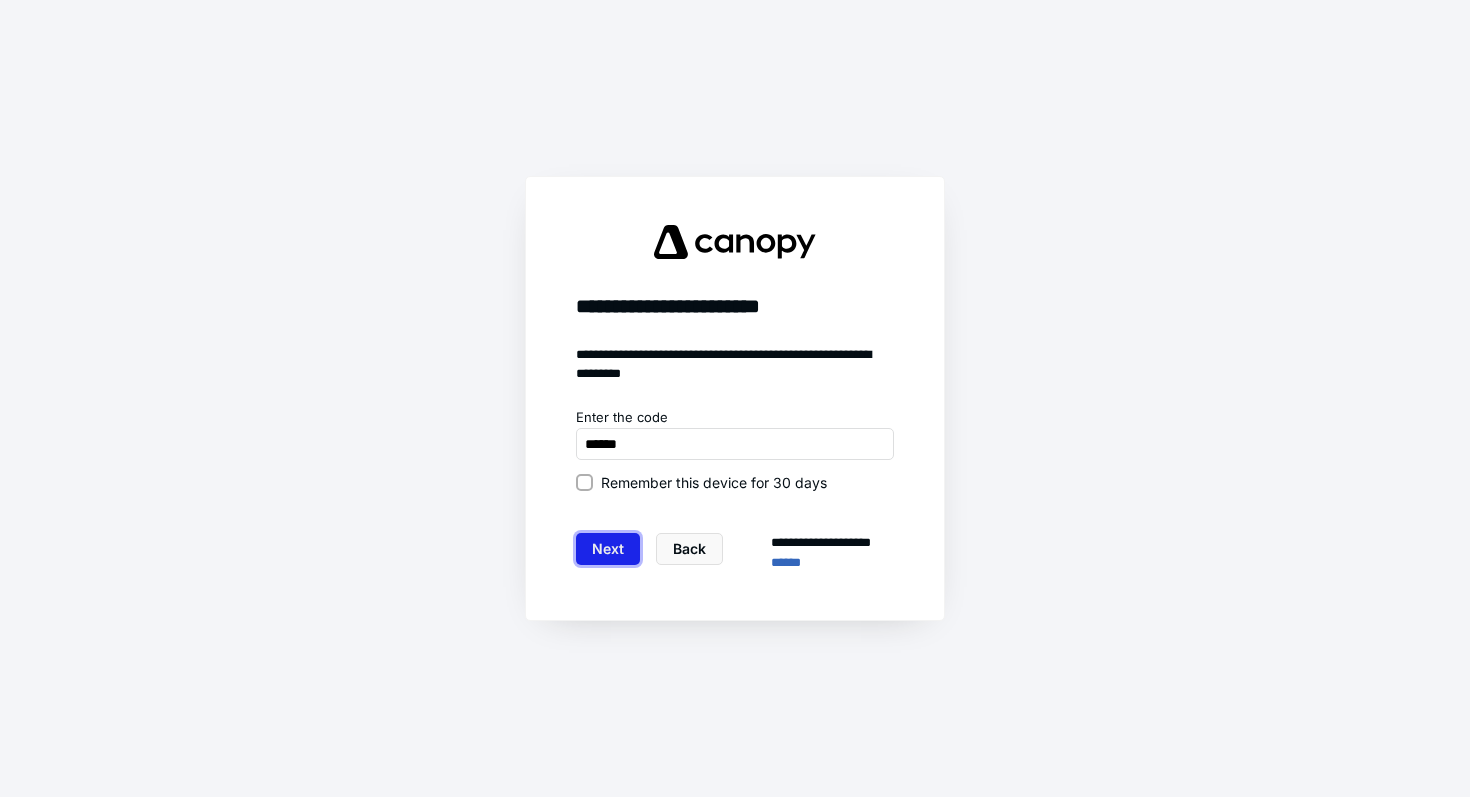 click on "Next" at bounding box center [608, 549] 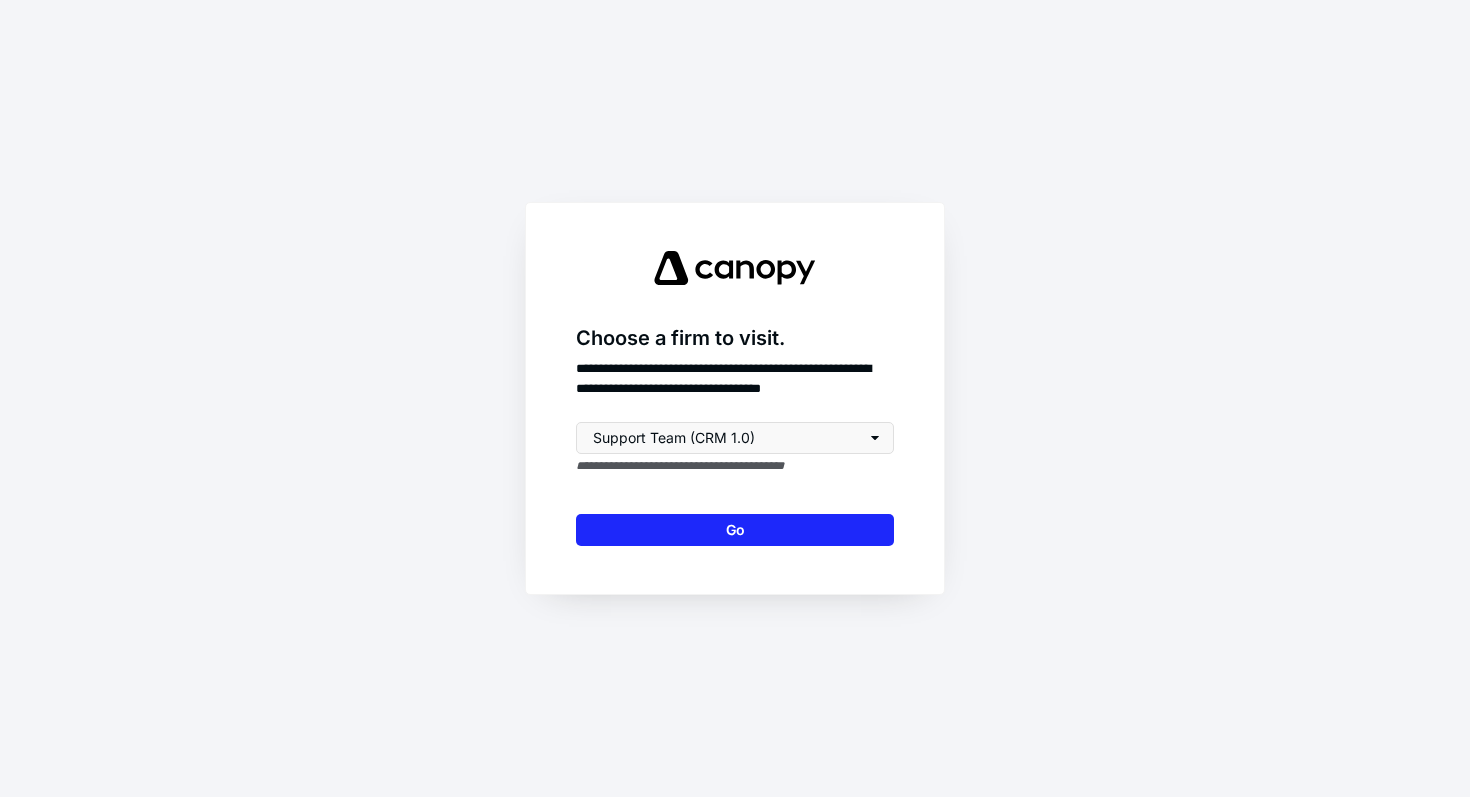 click on "Go" at bounding box center (735, 530) 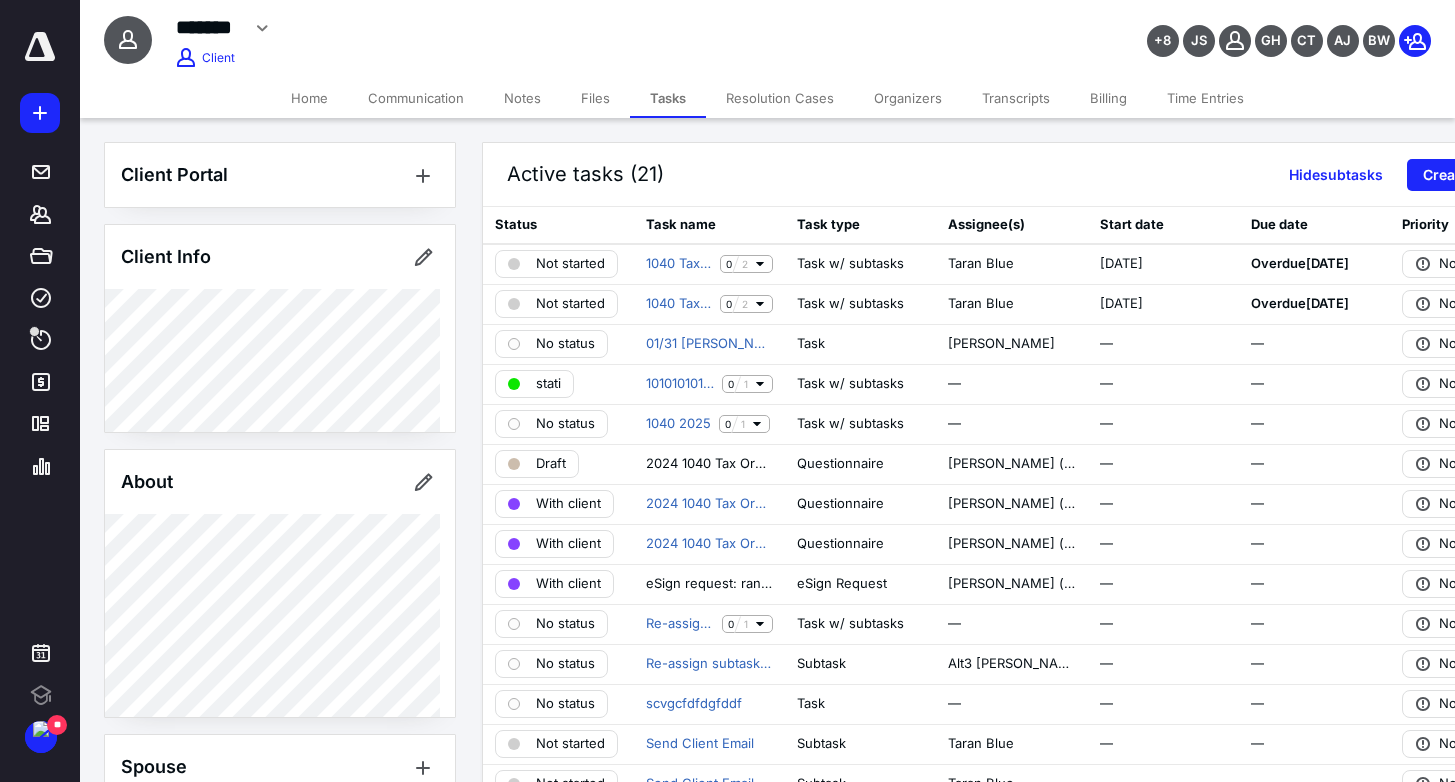 click 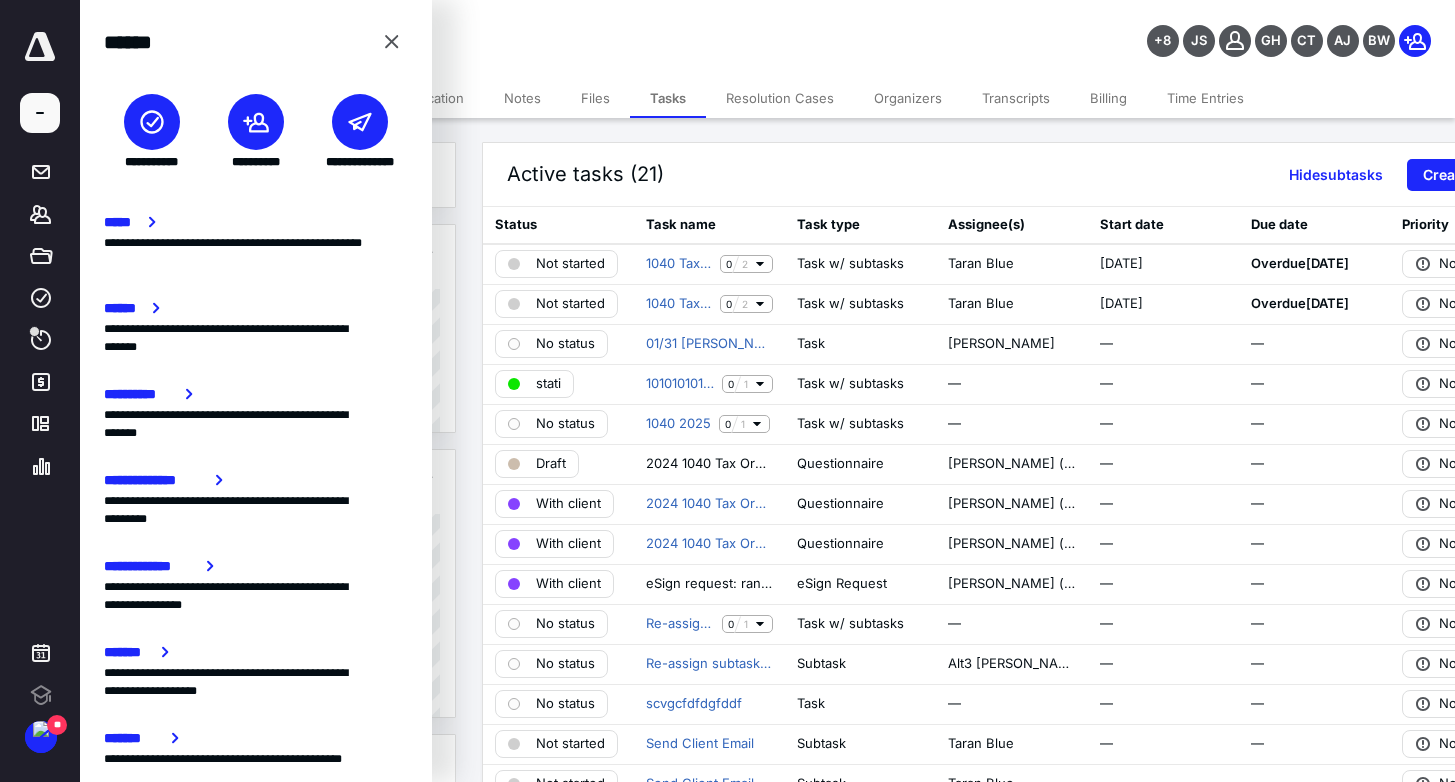 scroll, scrollTop: 0, scrollLeft: 0, axis: both 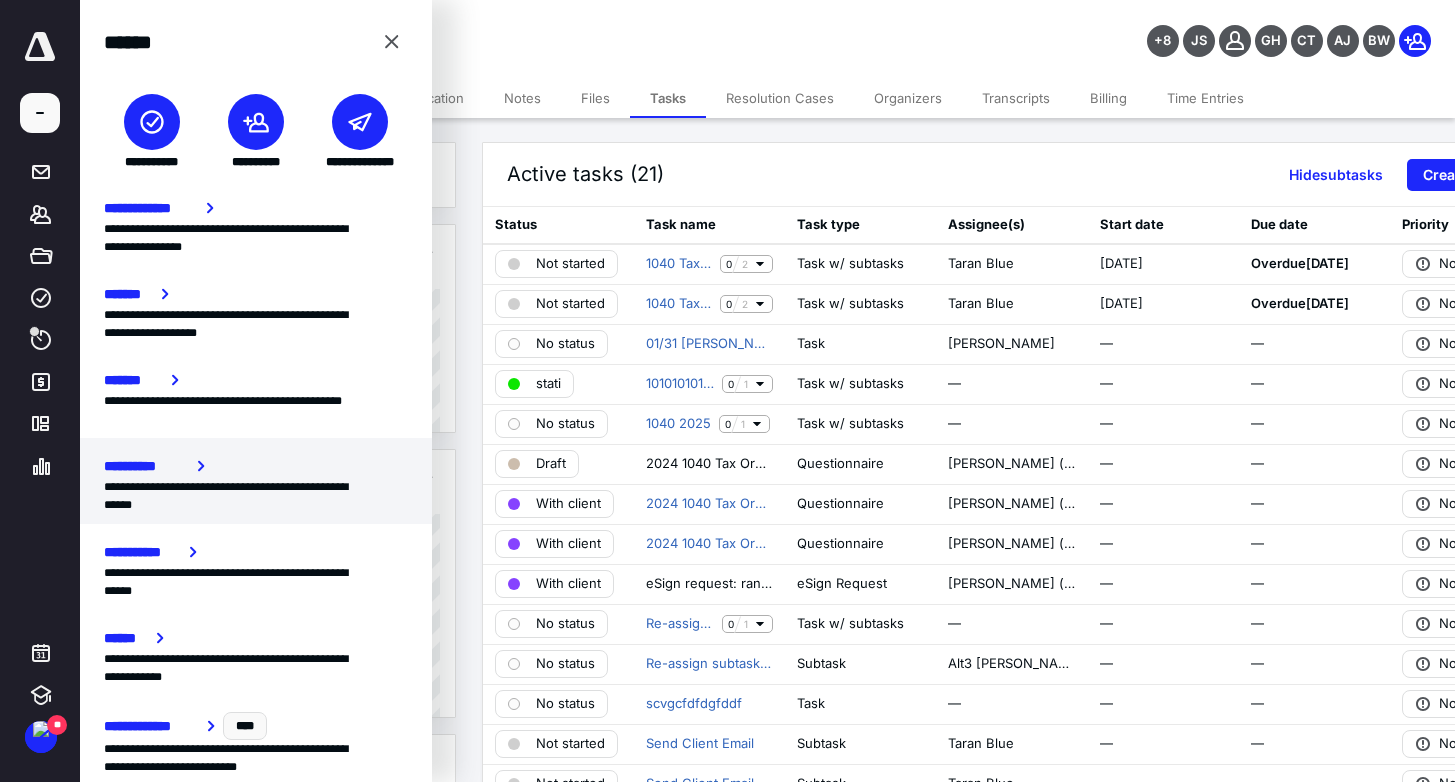 click 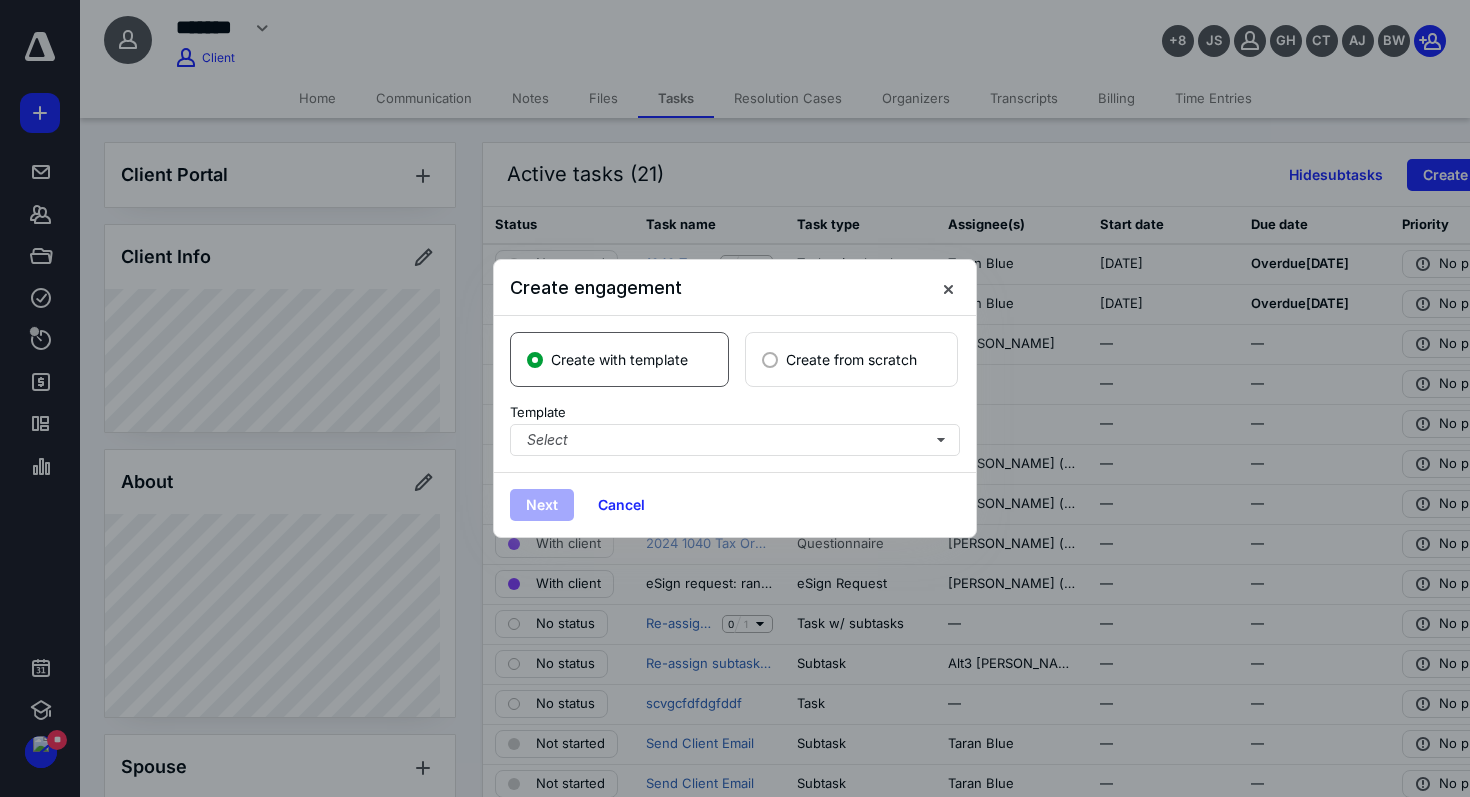 click on "Create from scratch" at bounding box center (851, 359) 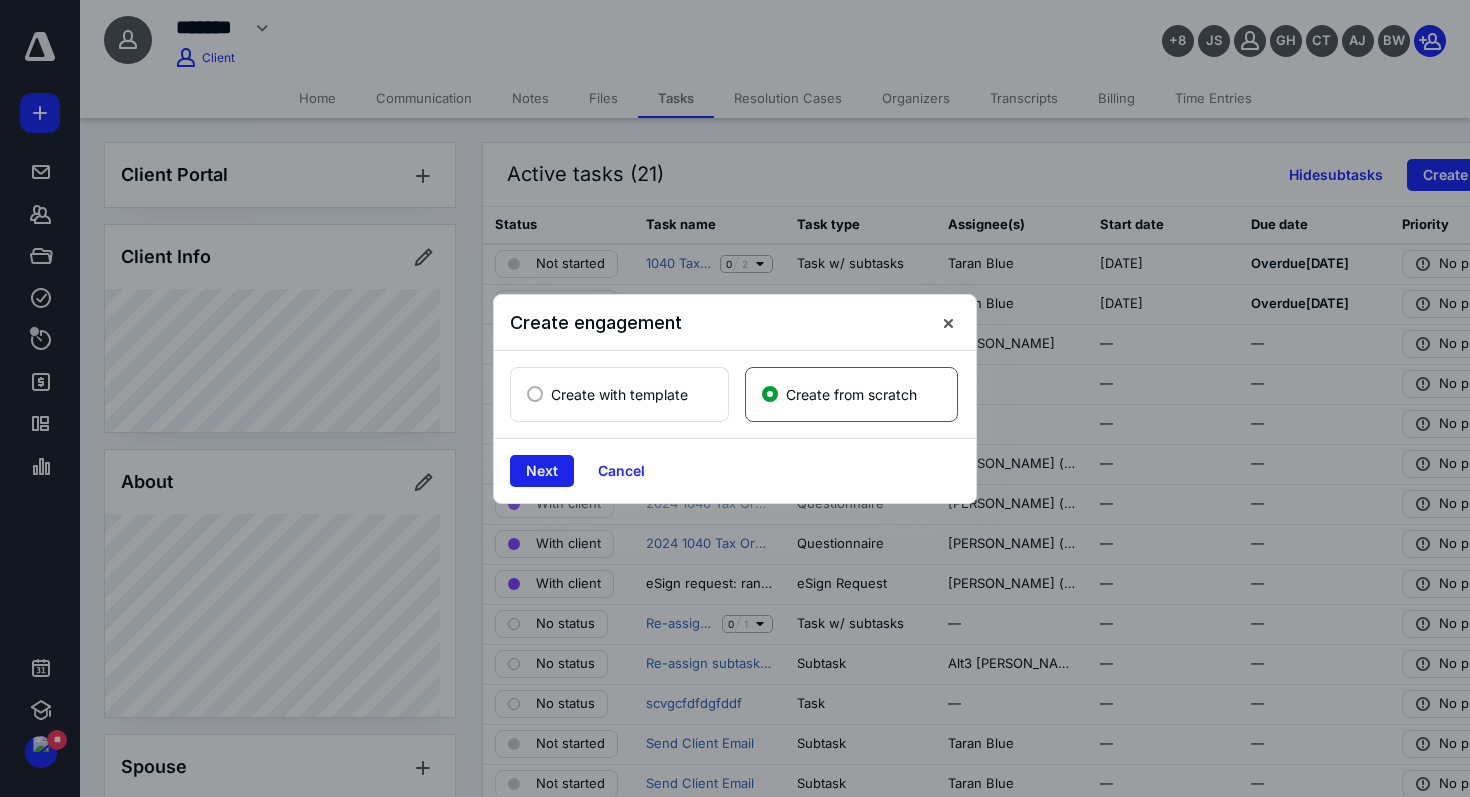 click on "Next" at bounding box center (542, 471) 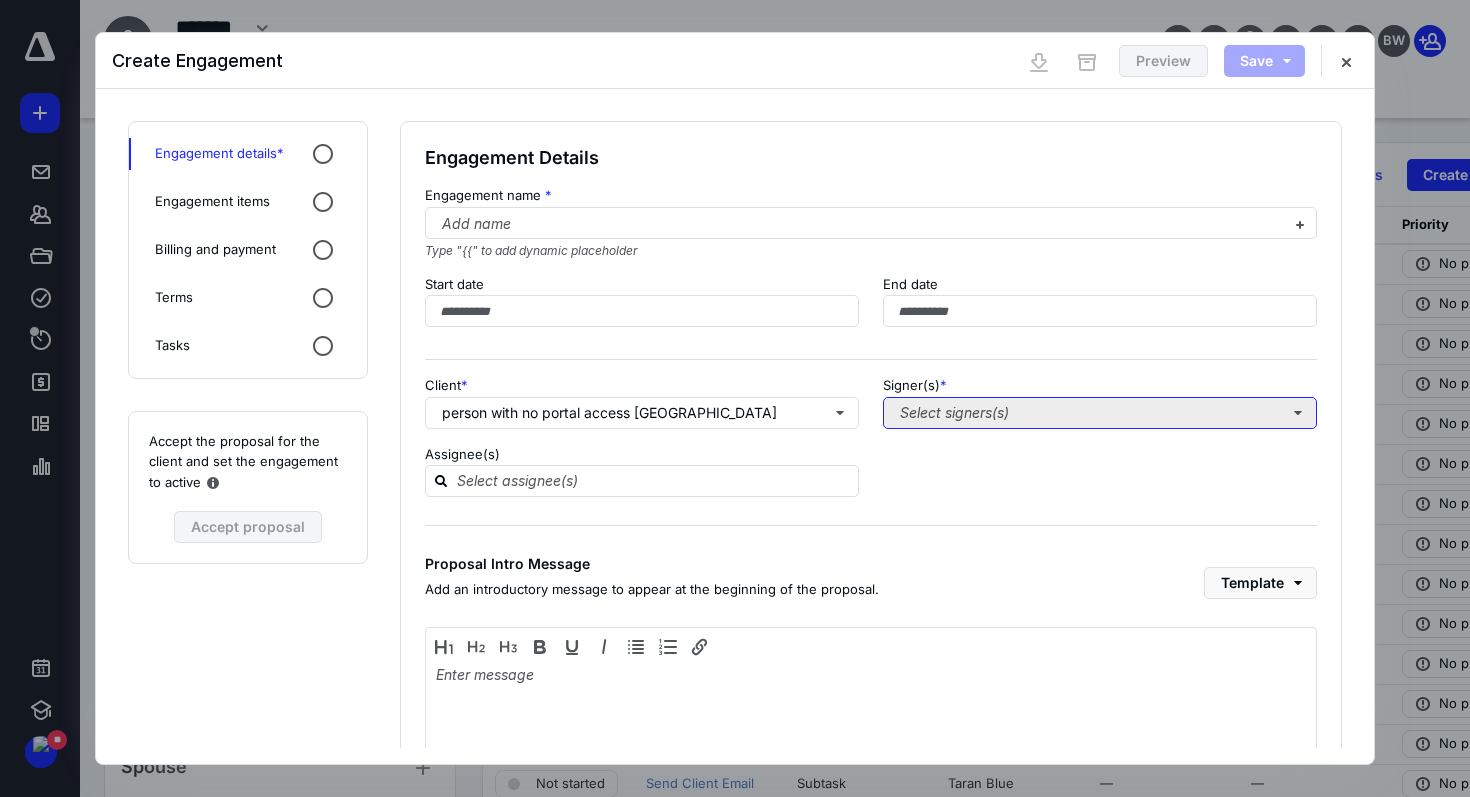 click on "Select signers(s)" at bounding box center (1100, 413) 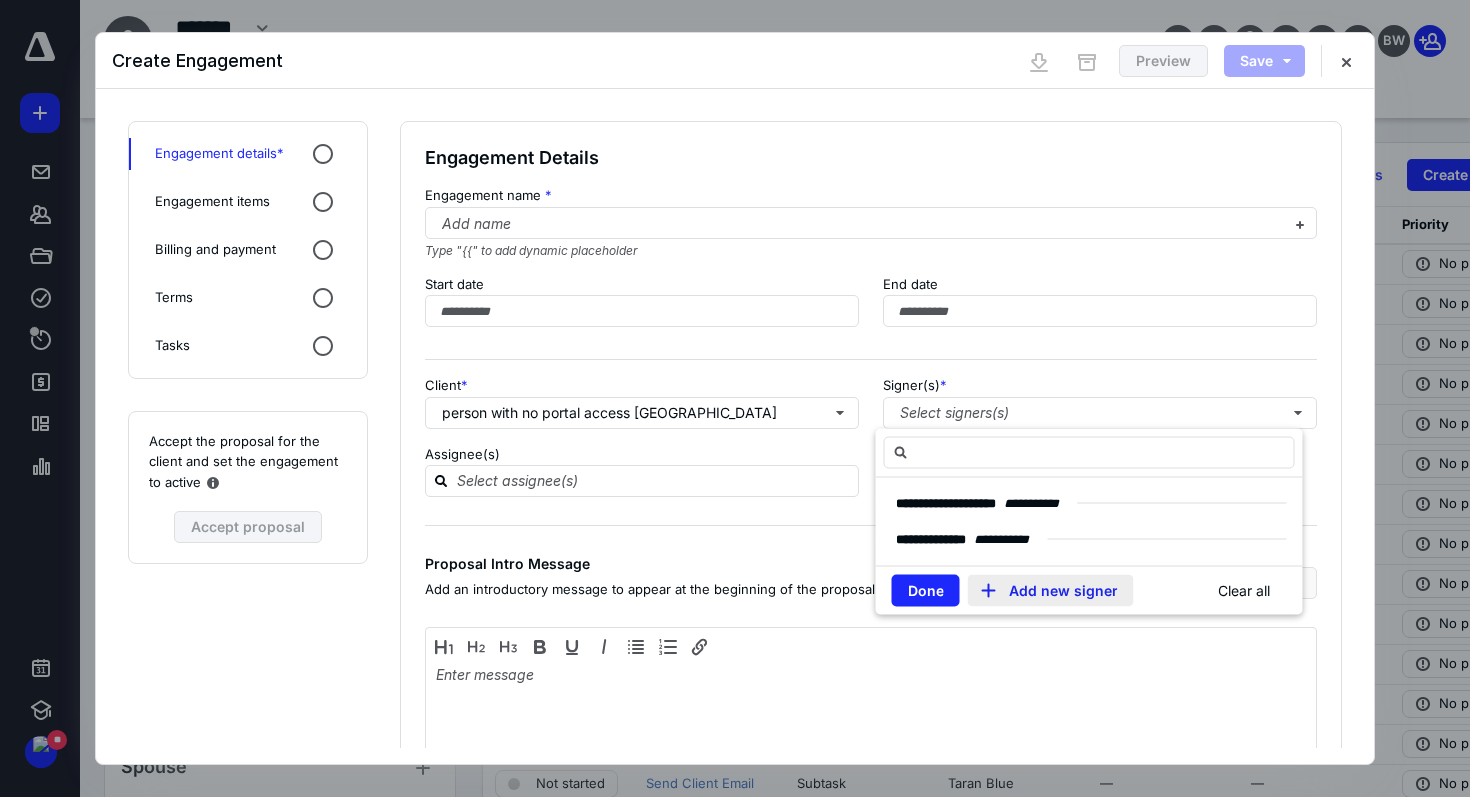 click on "Add new signer" at bounding box center [1051, 590] 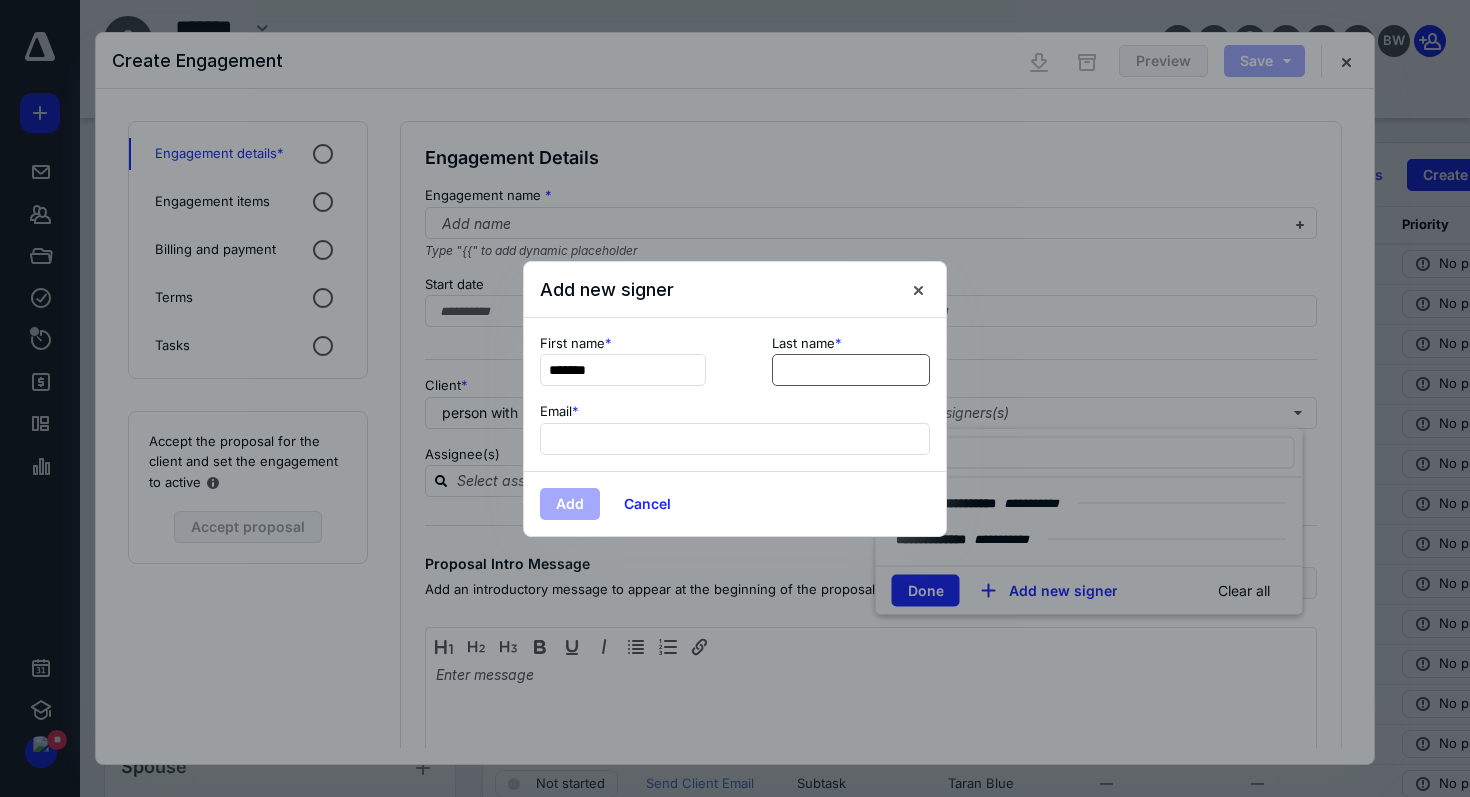 type on "*******" 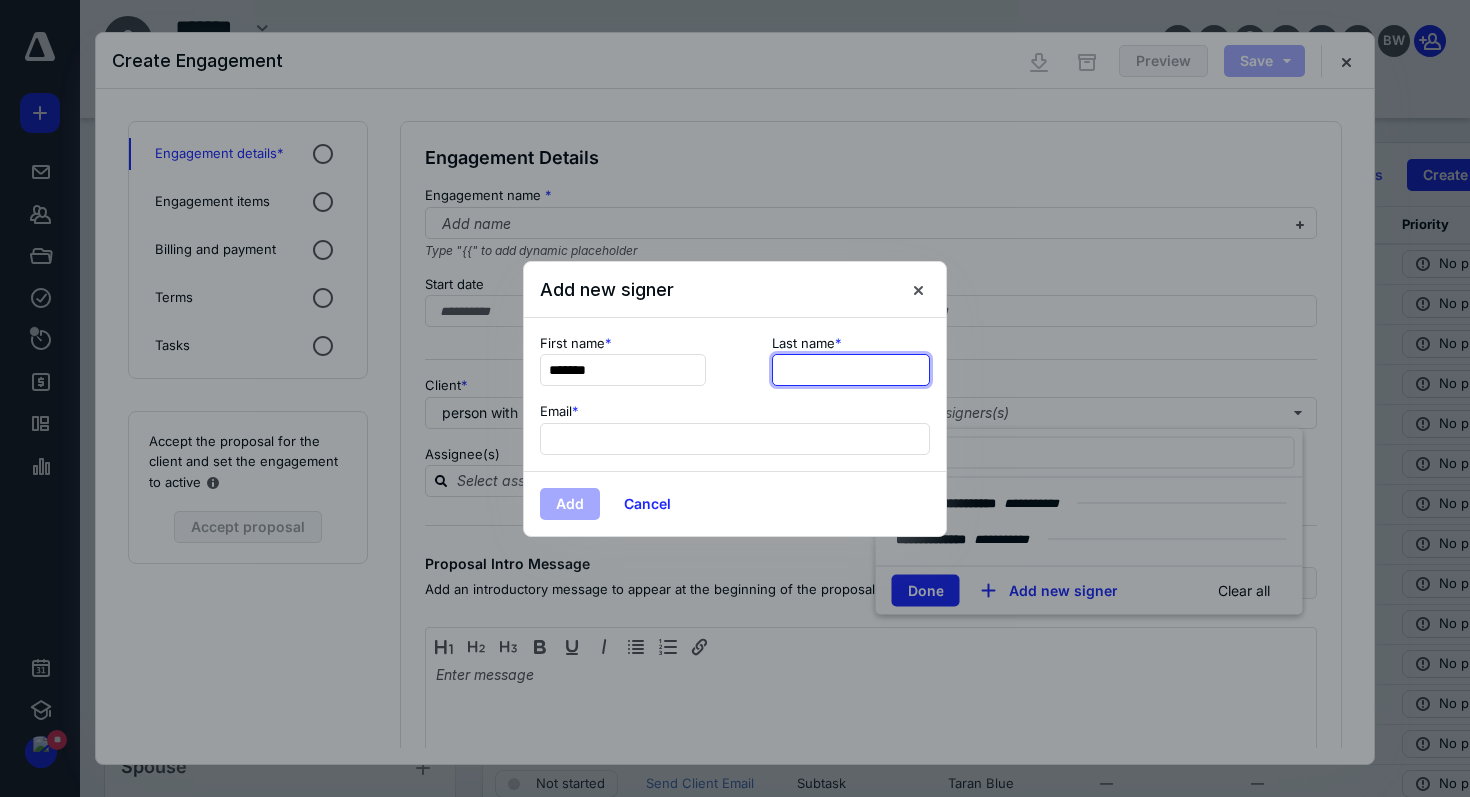 click at bounding box center (851, 370) 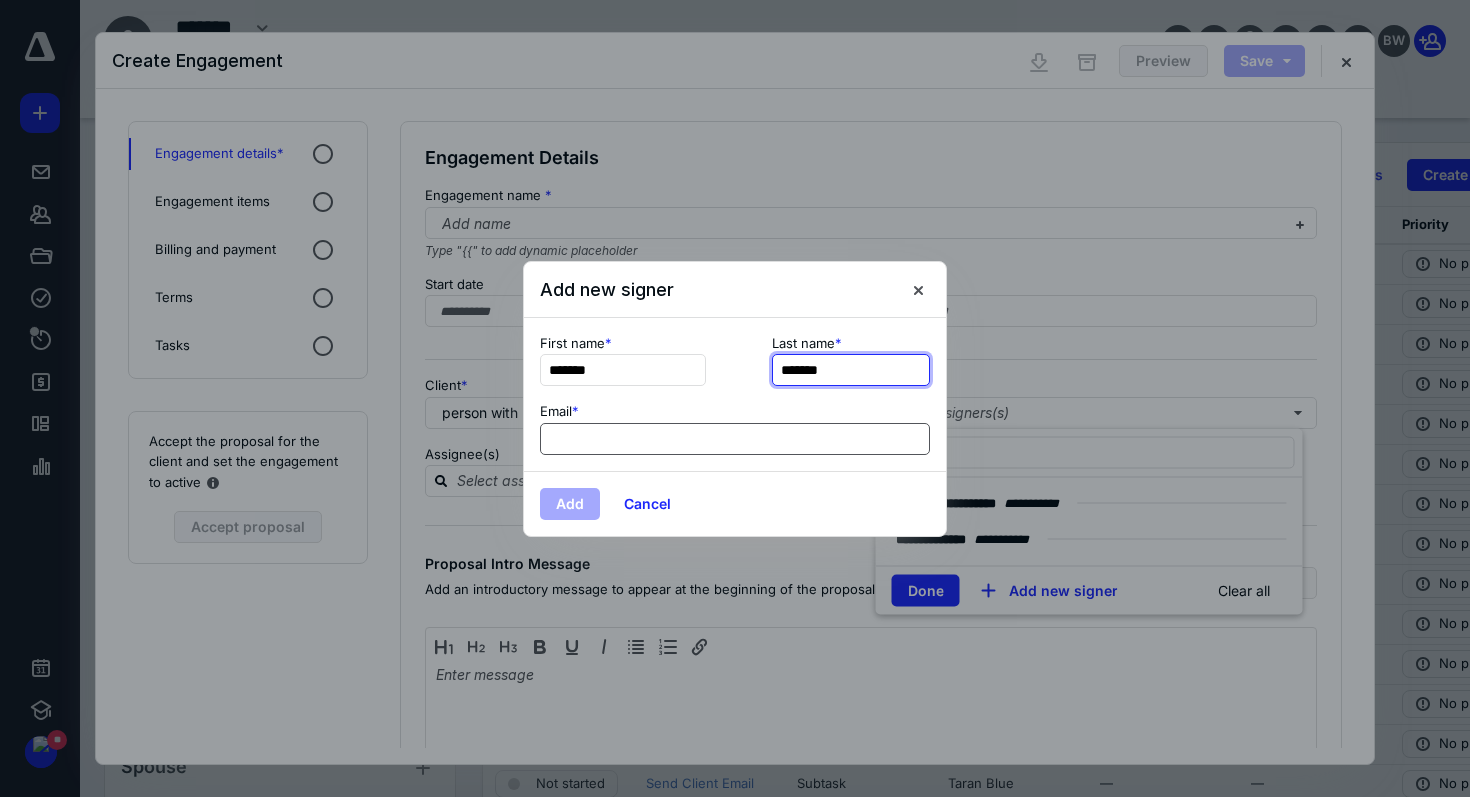 type on "*******" 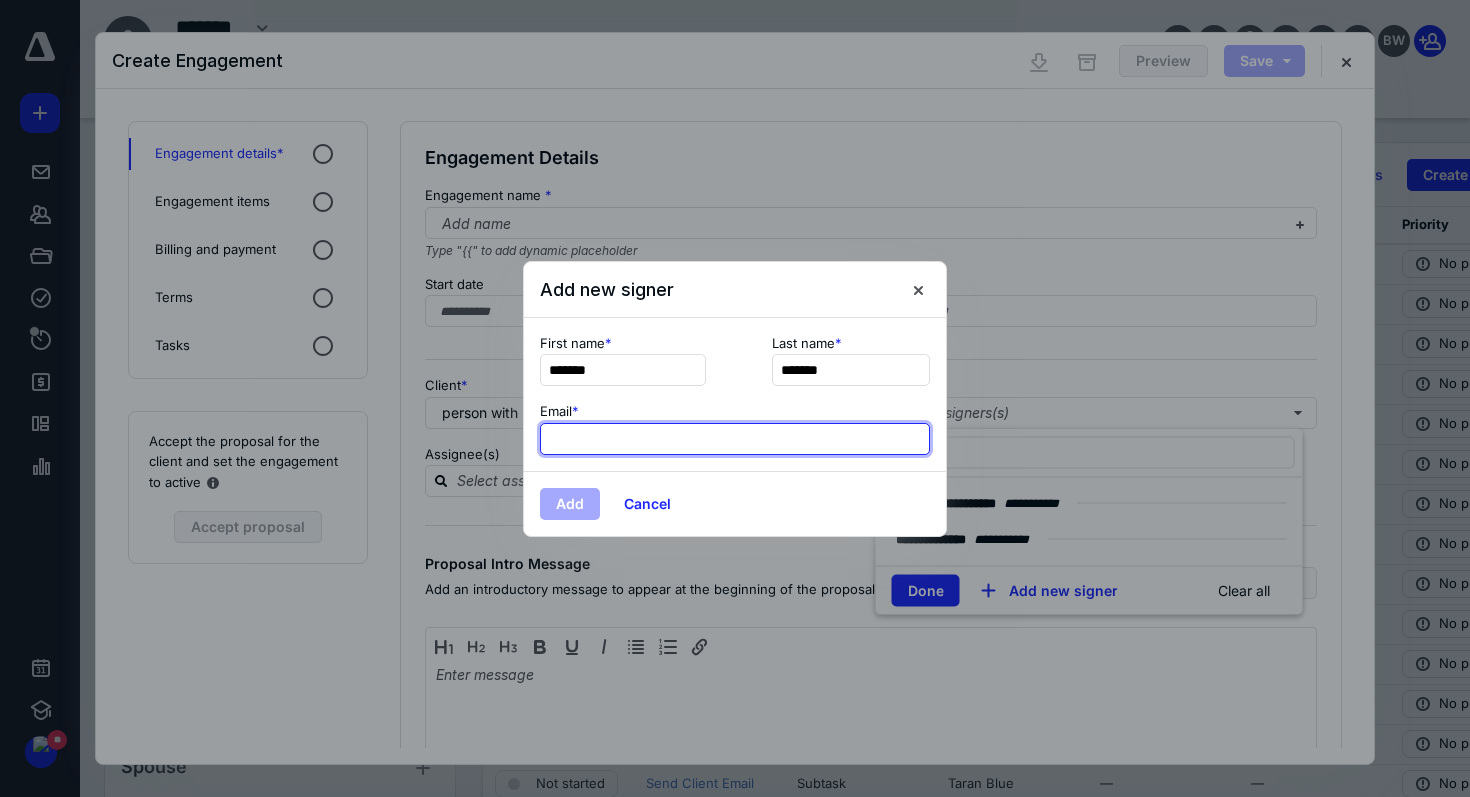 click at bounding box center (735, 439) 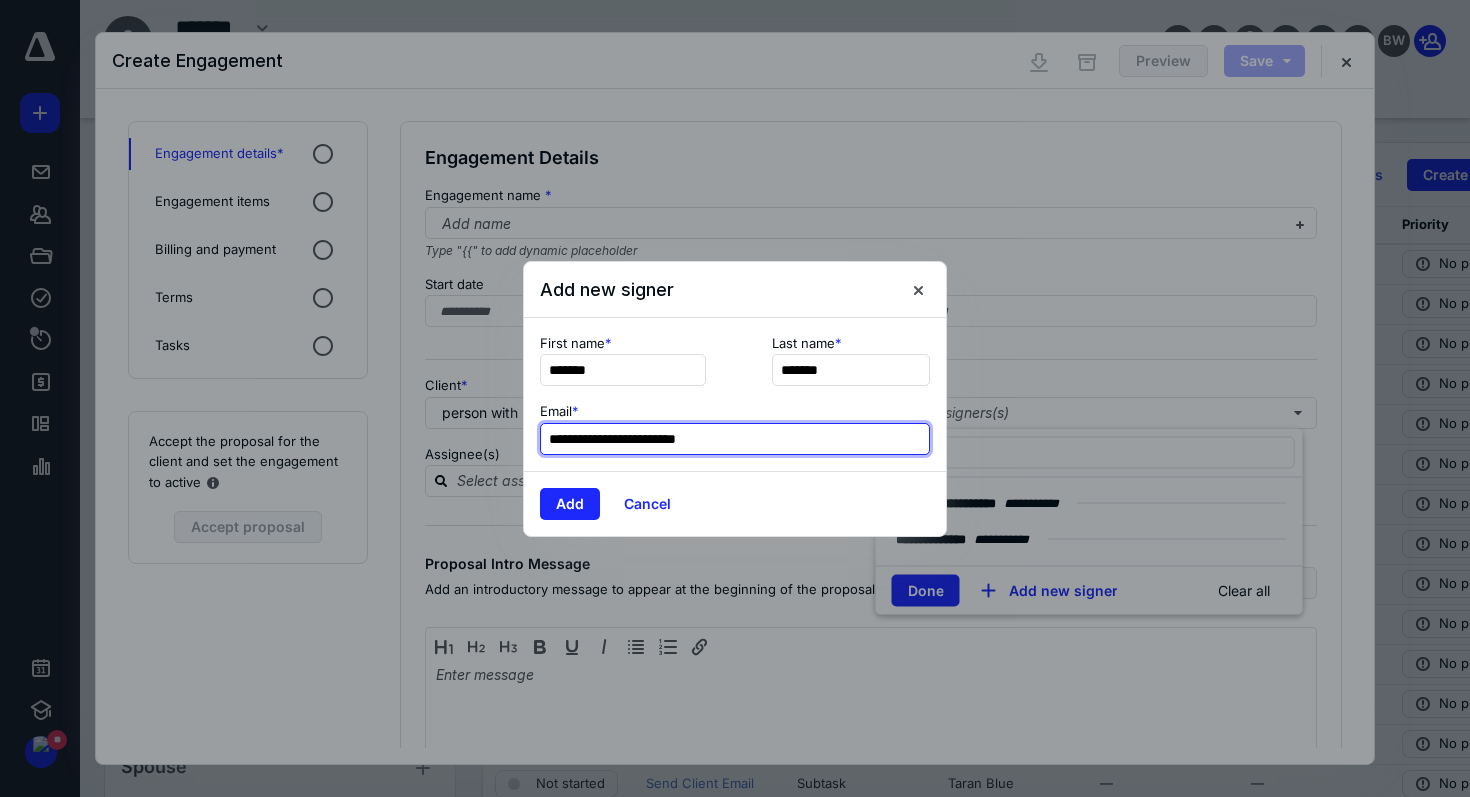 click on "**********" at bounding box center (735, 439) 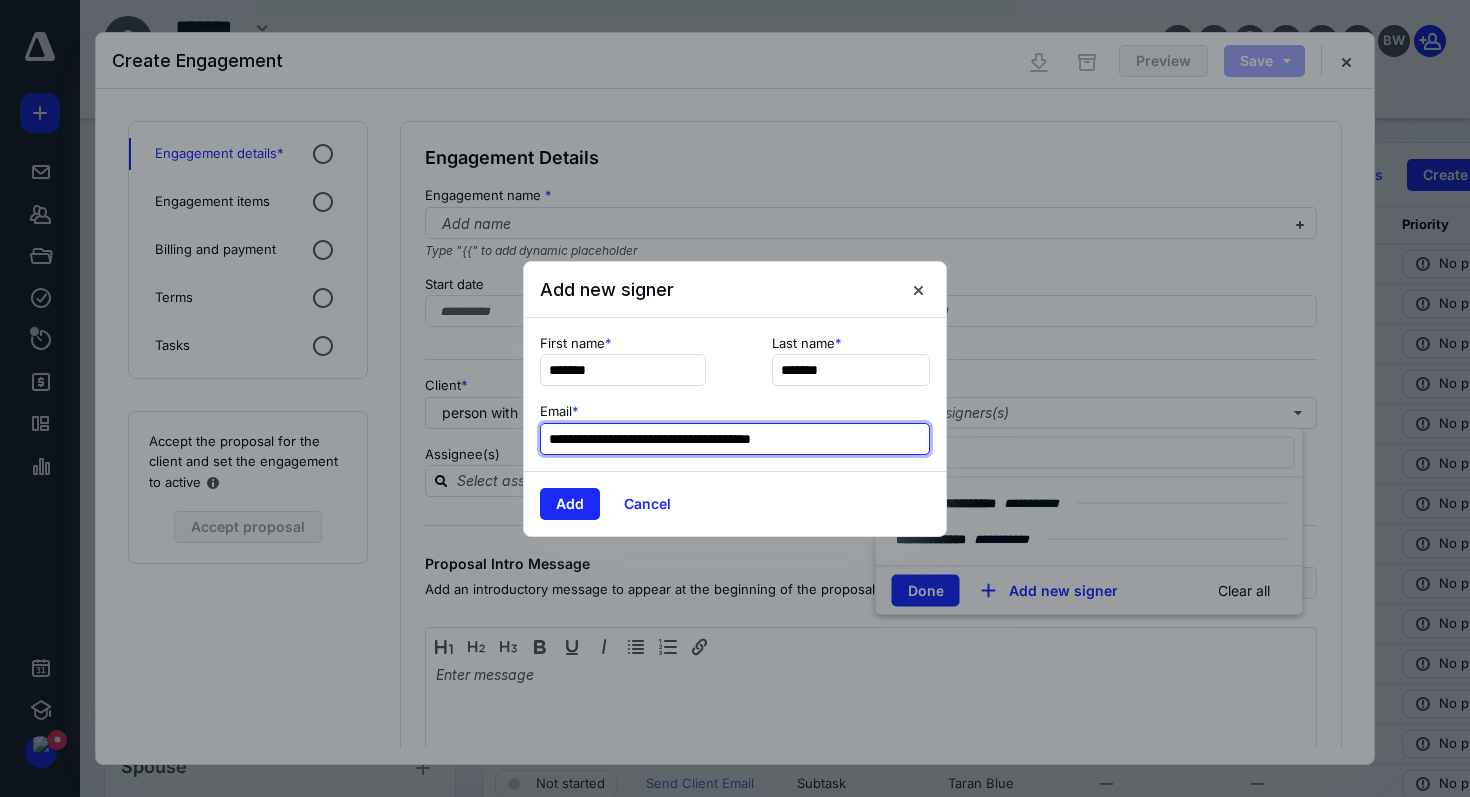 type on "**********" 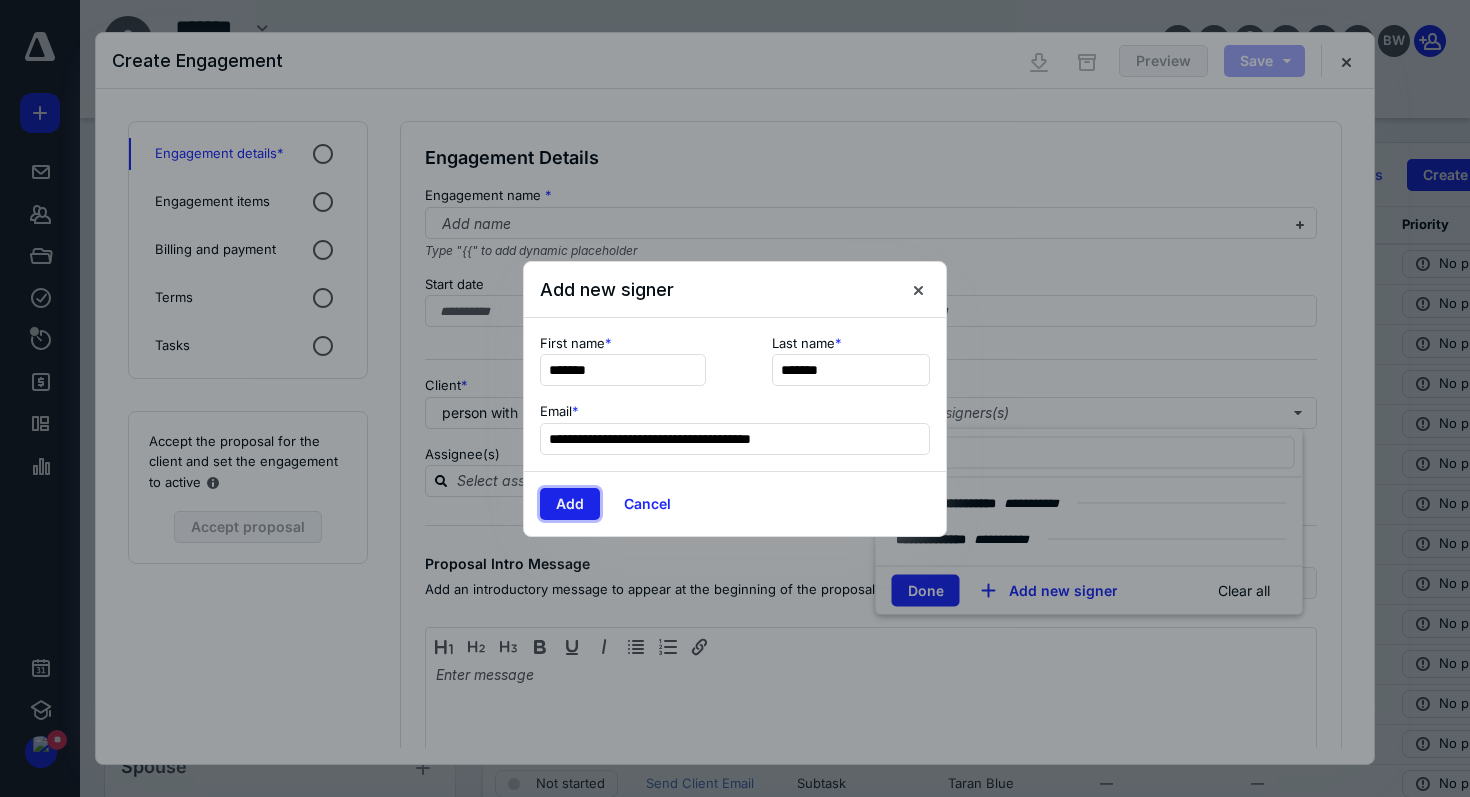 click on "Add" at bounding box center [570, 504] 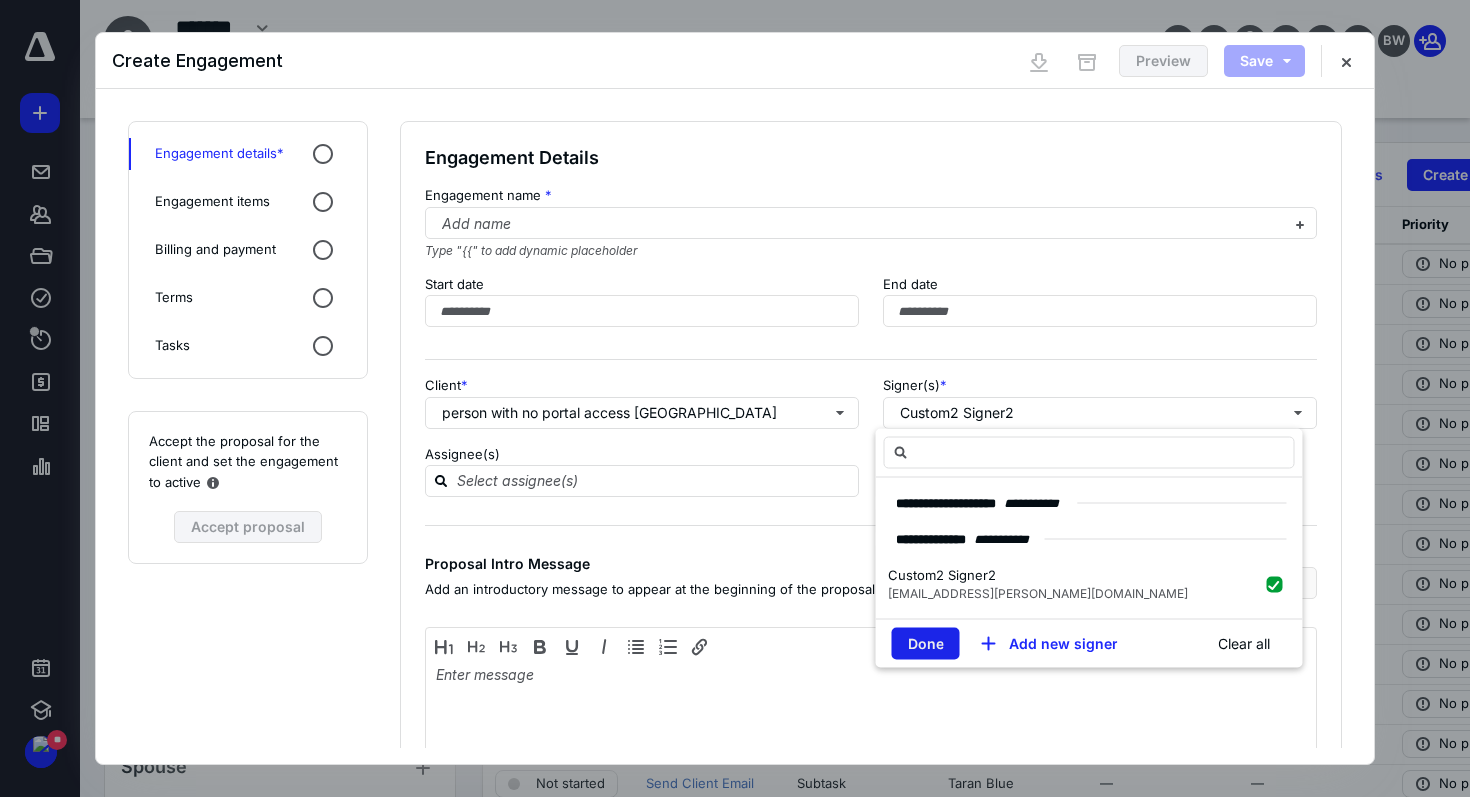 click on "Done" at bounding box center [926, 644] 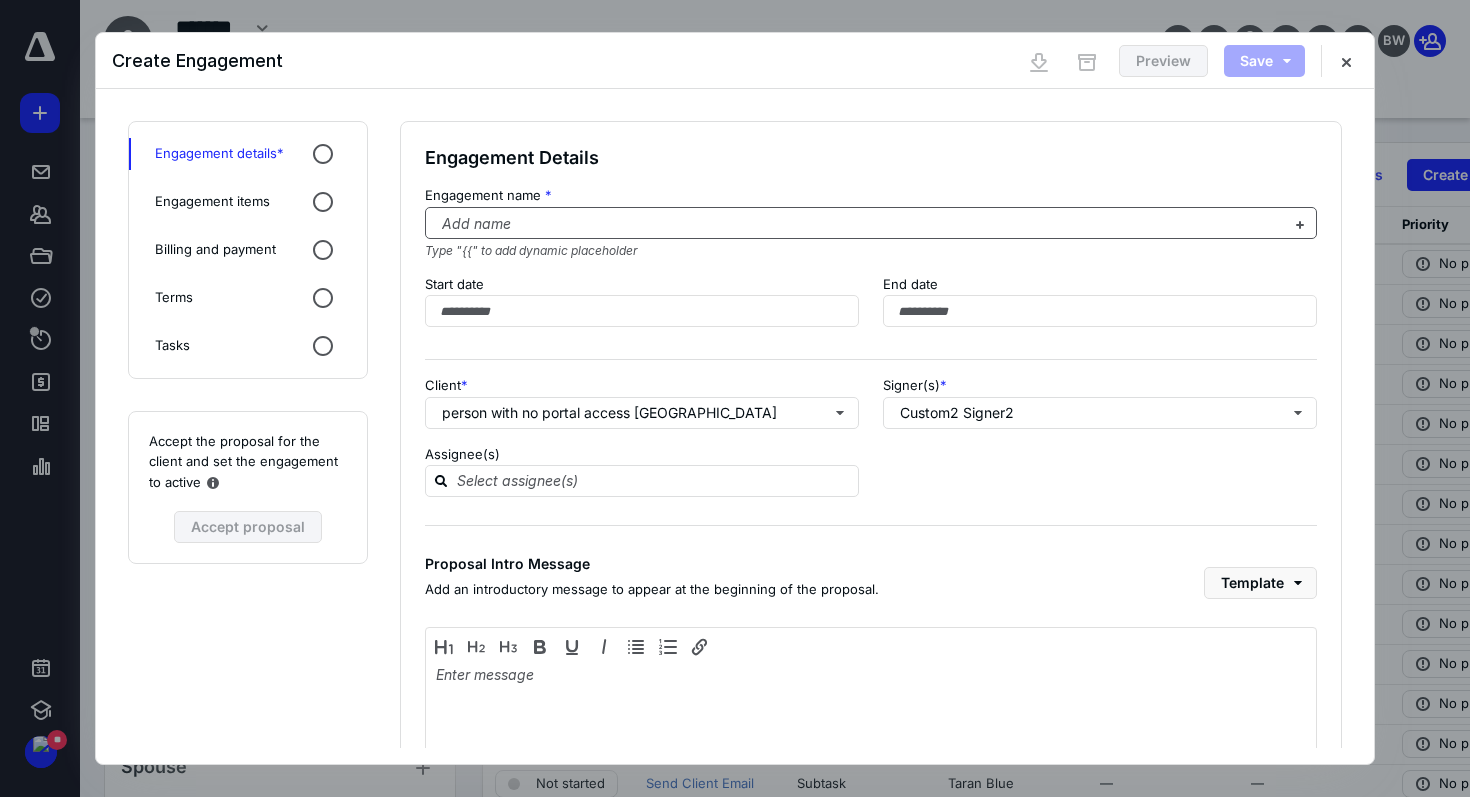 click at bounding box center (859, 224) 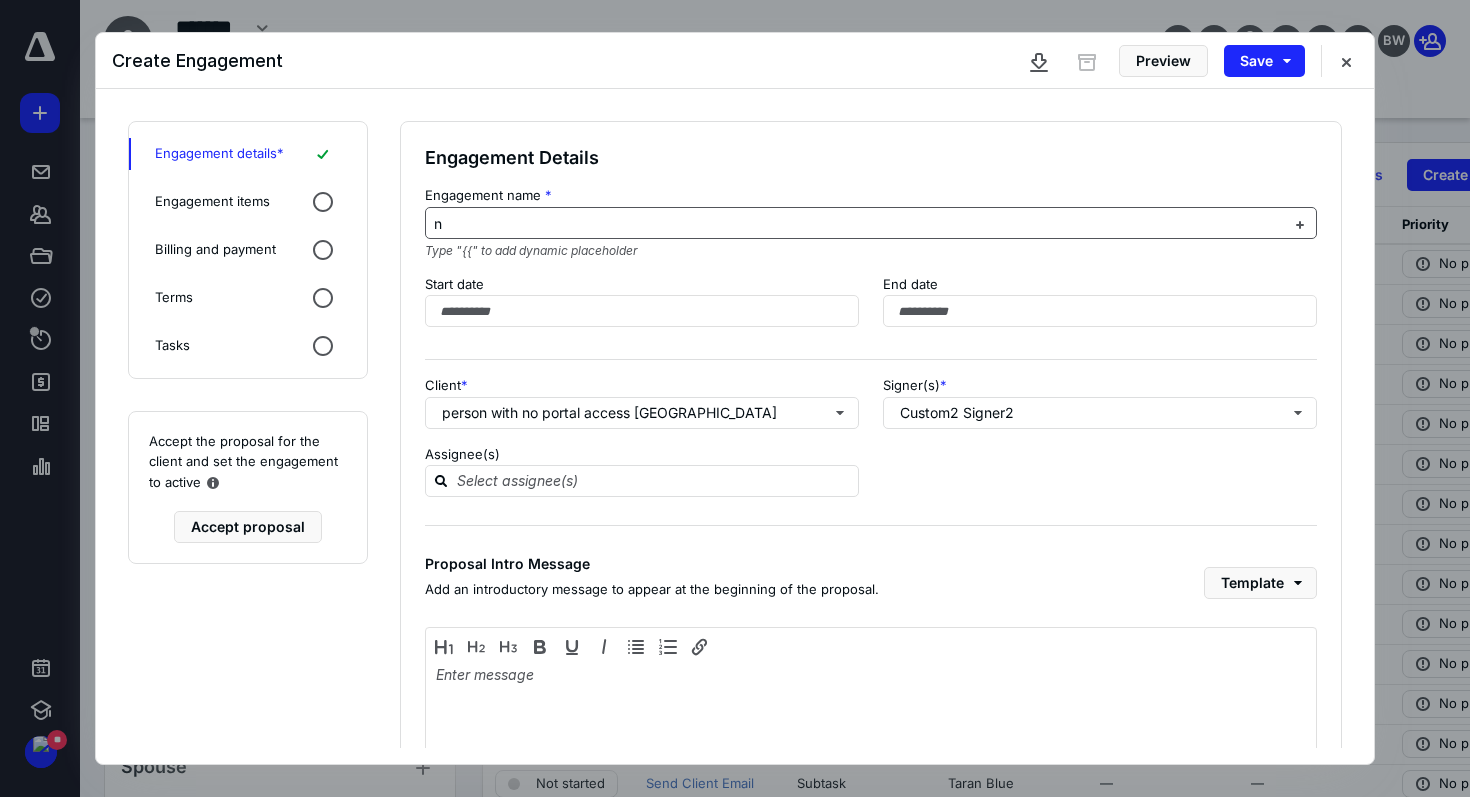 type 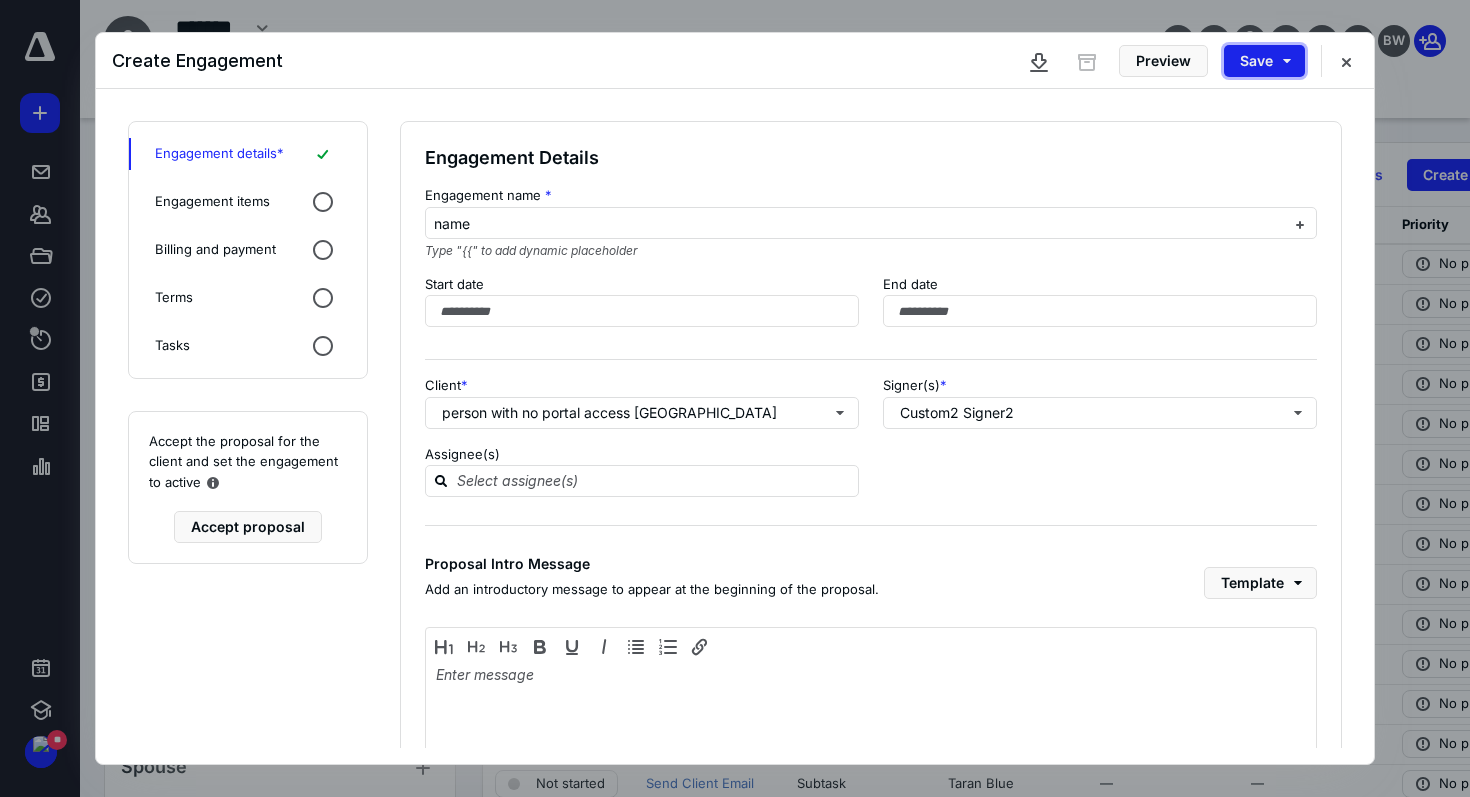 click on "Save" at bounding box center [1264, 61] 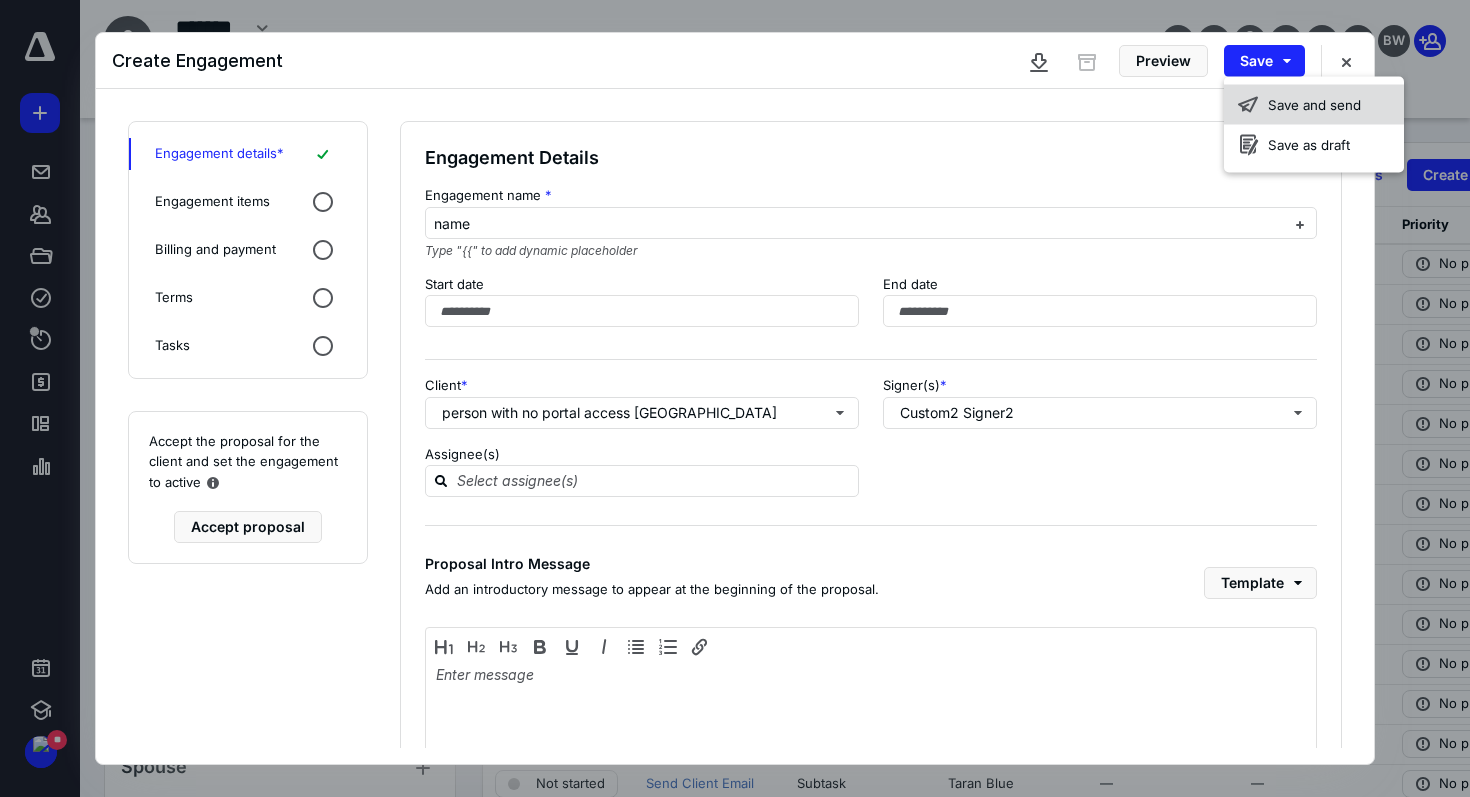 click on "Save and send" at bounding box center [1314, 105] 